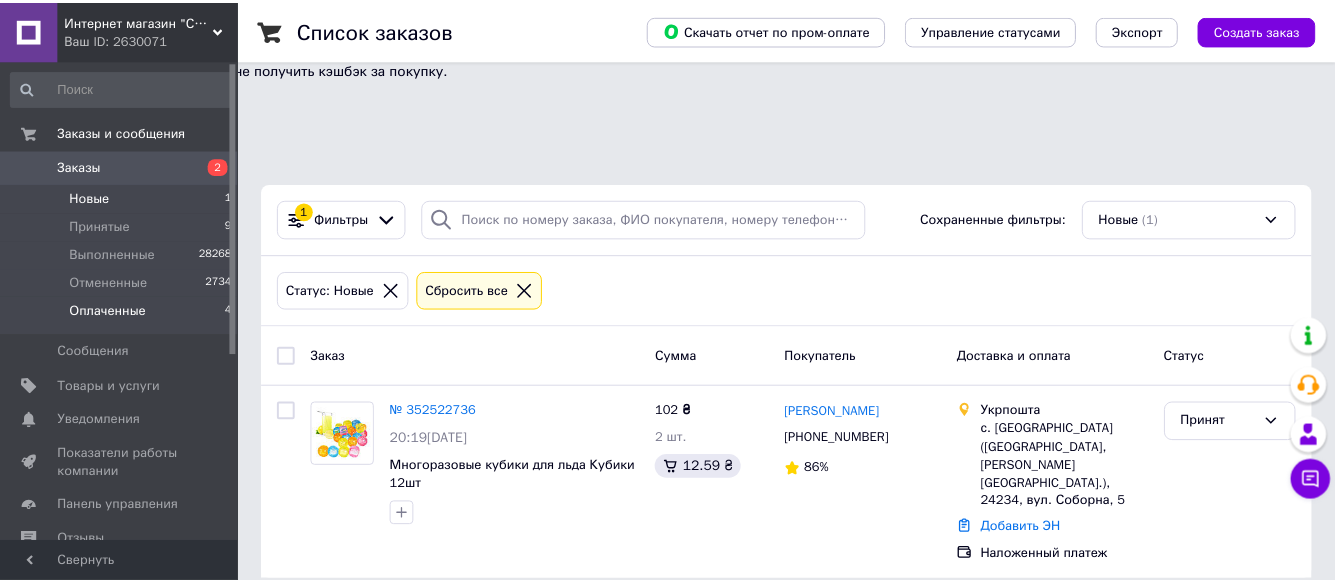 scroll, scrollTop: 0, scrollLeft: 0, axis: both 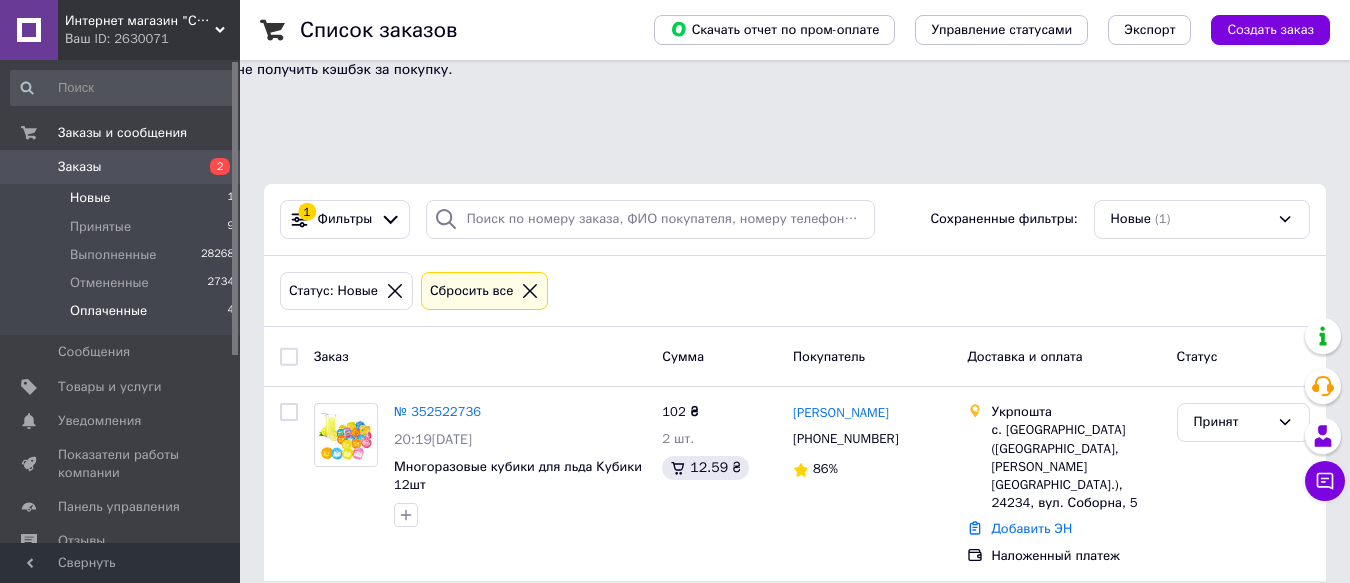 click on "Оплаченные" at bounding box center [108, 311] 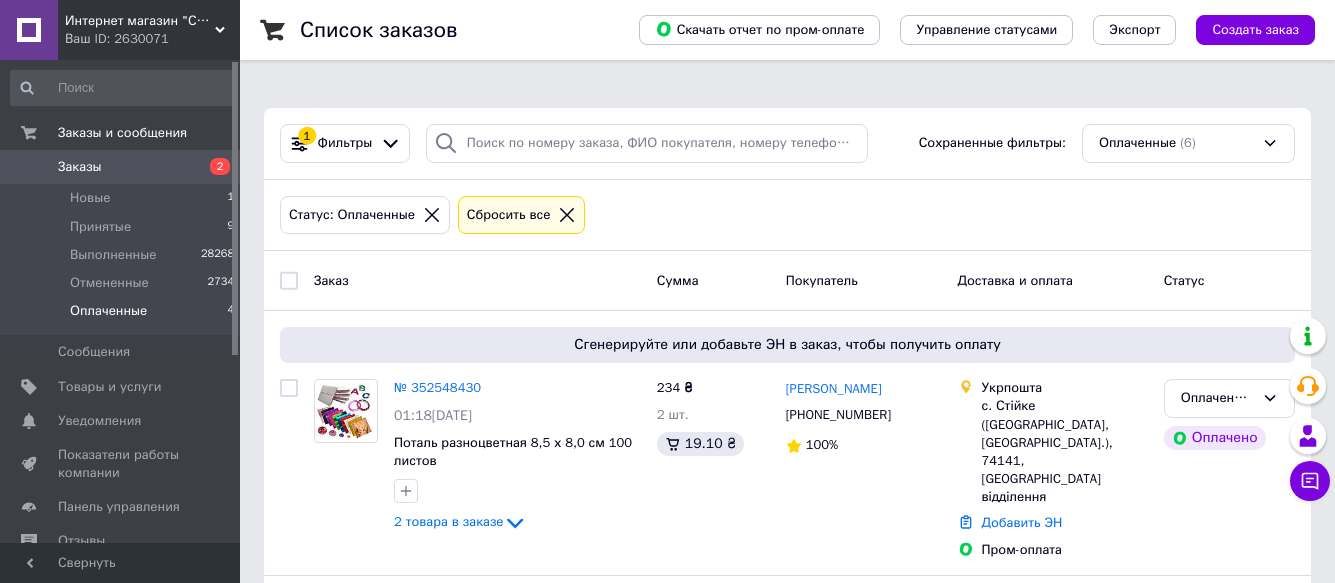 scroll, scrollTop: 77, scrollLeft: 0, axis: vertical 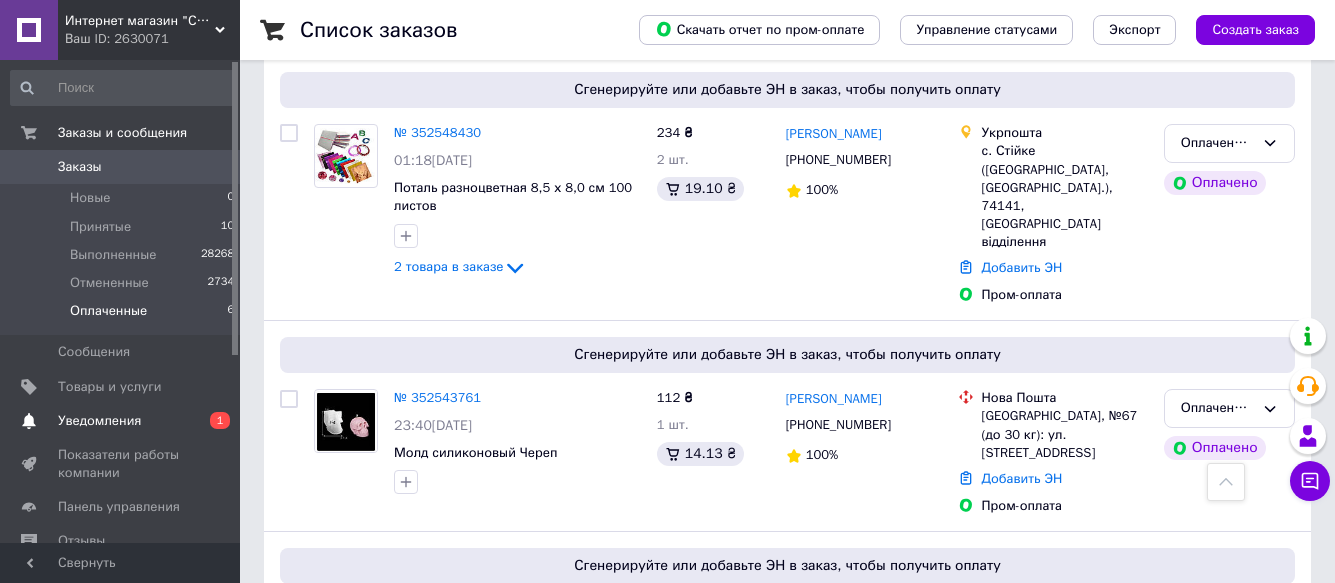 click on "Уведомления" at bounding box center [99, 421] 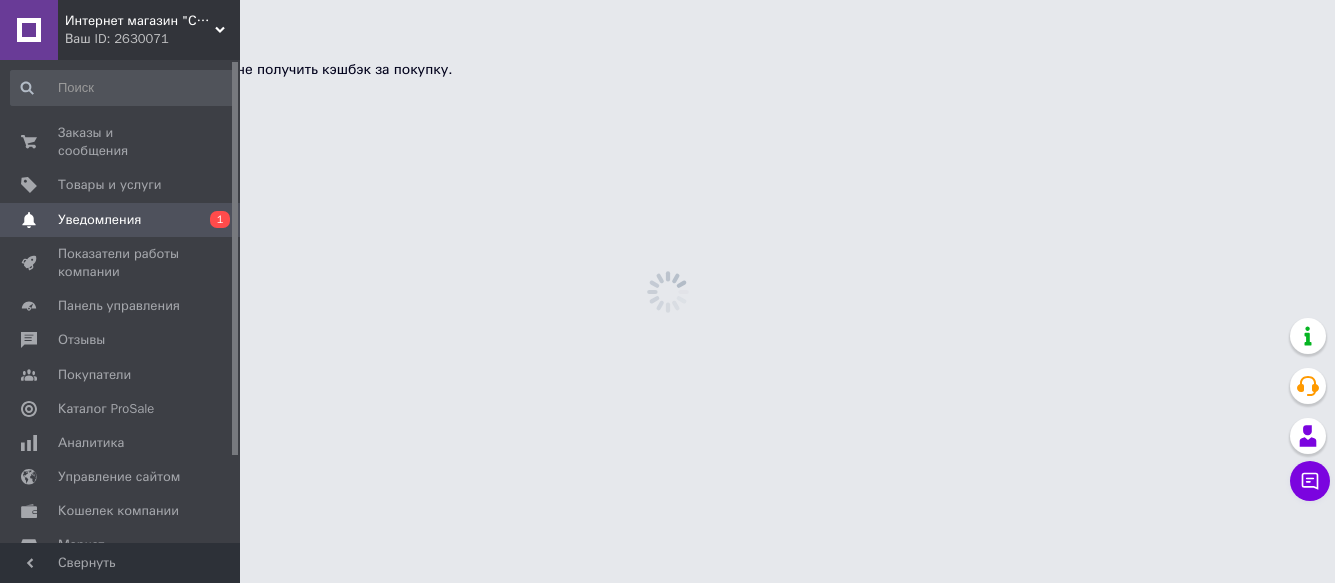 scroll, scrollTop: 0, scrollLeft: 0, axis: both 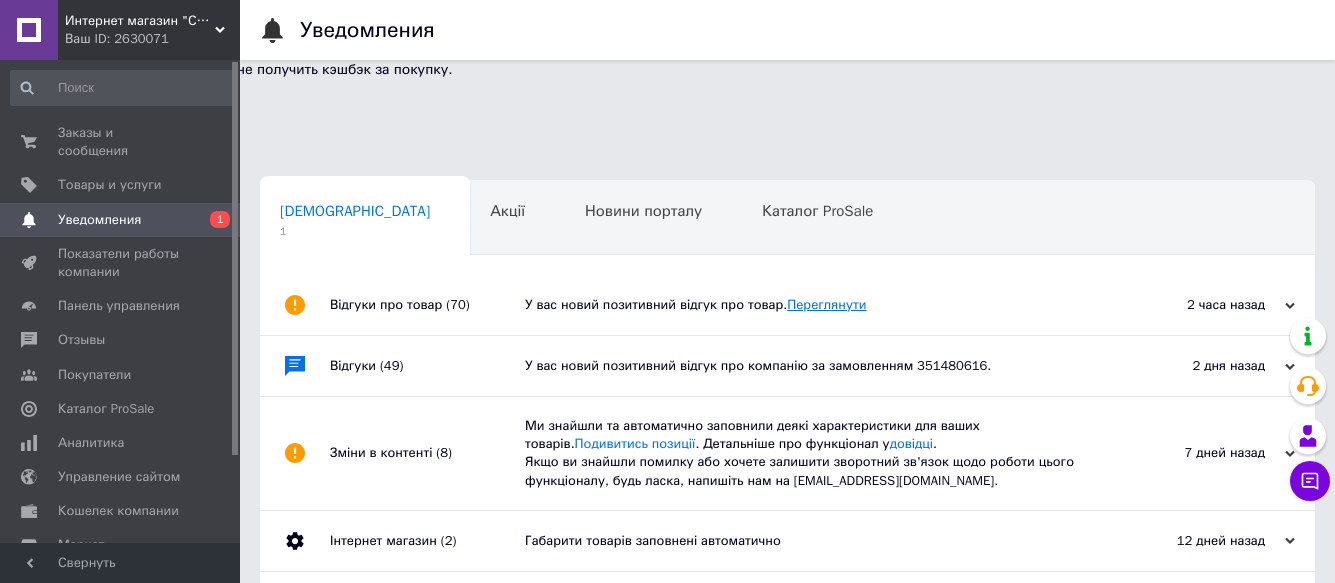 click on "Переглянути" at bounding box center (826, 304) 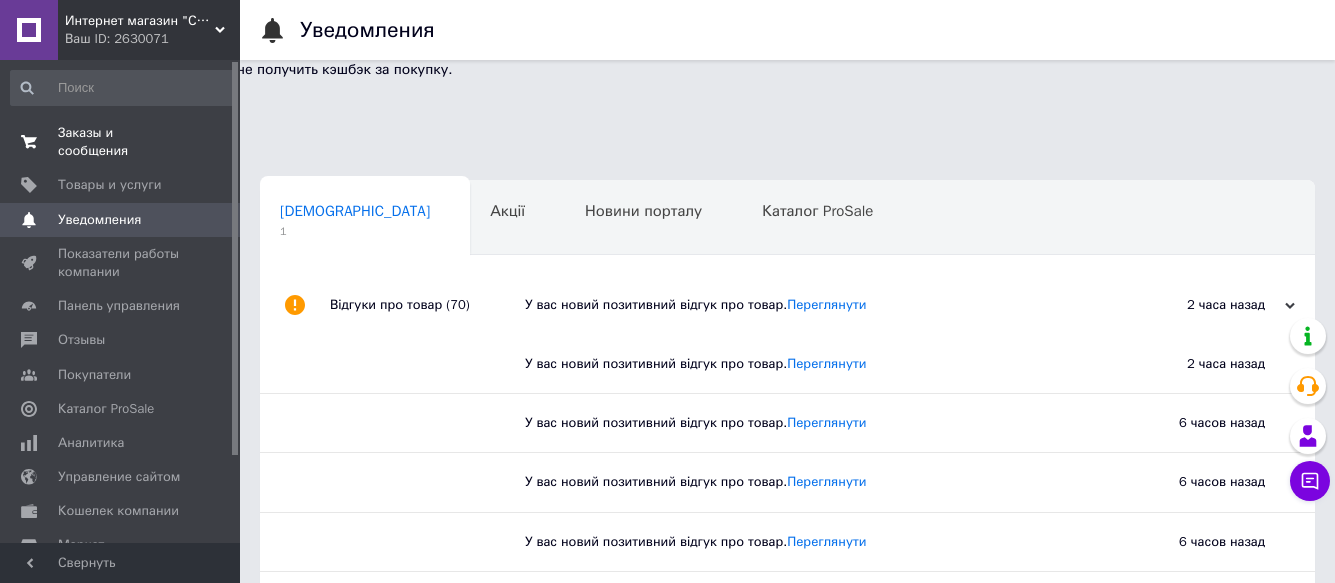 click on "Заказы и сообщения" at bounding box center (121, 142) 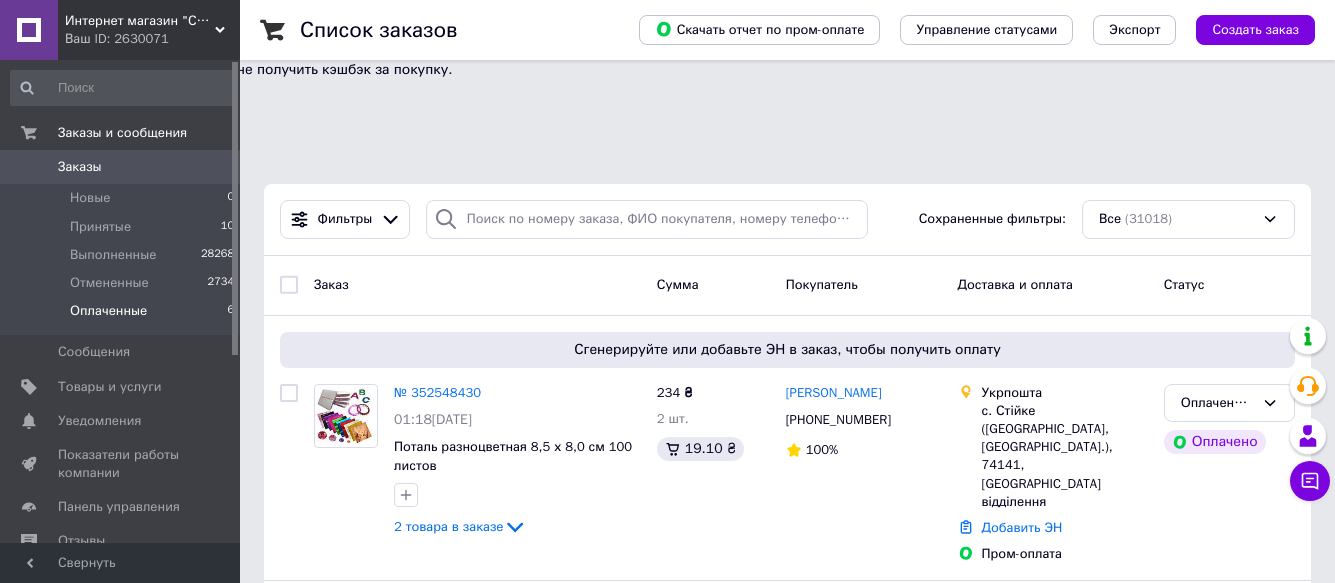 click on "Оплаченные" at bounding box center (108, 311) 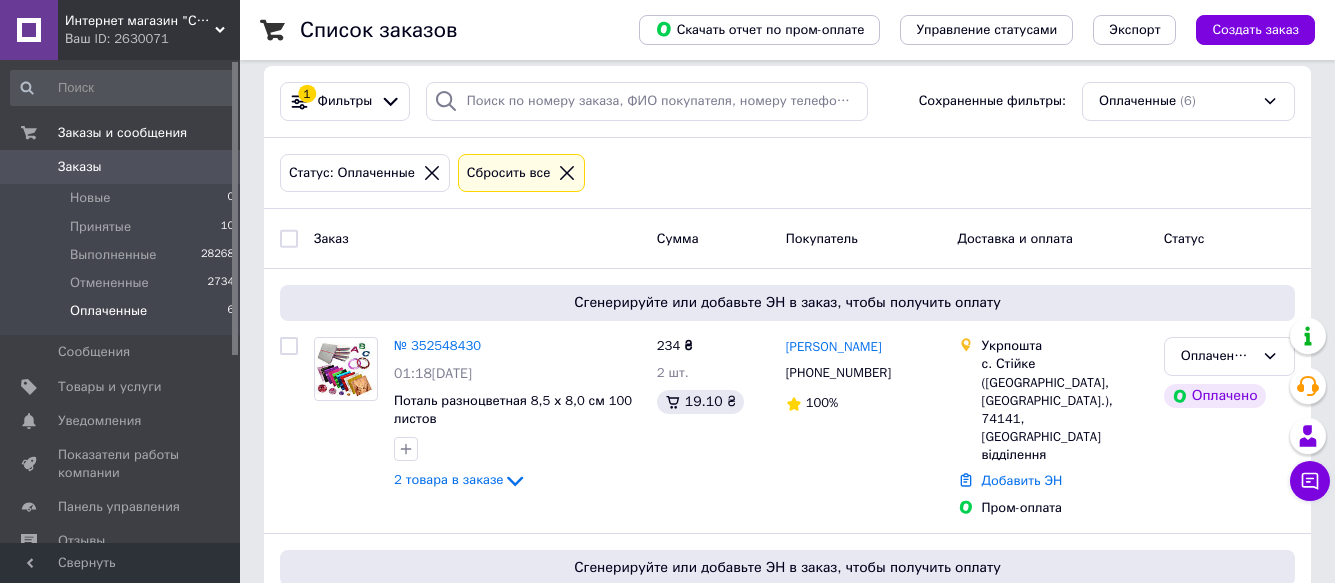 scroll, scrollTop: 119, scrollLeft: 0, axis: vertical 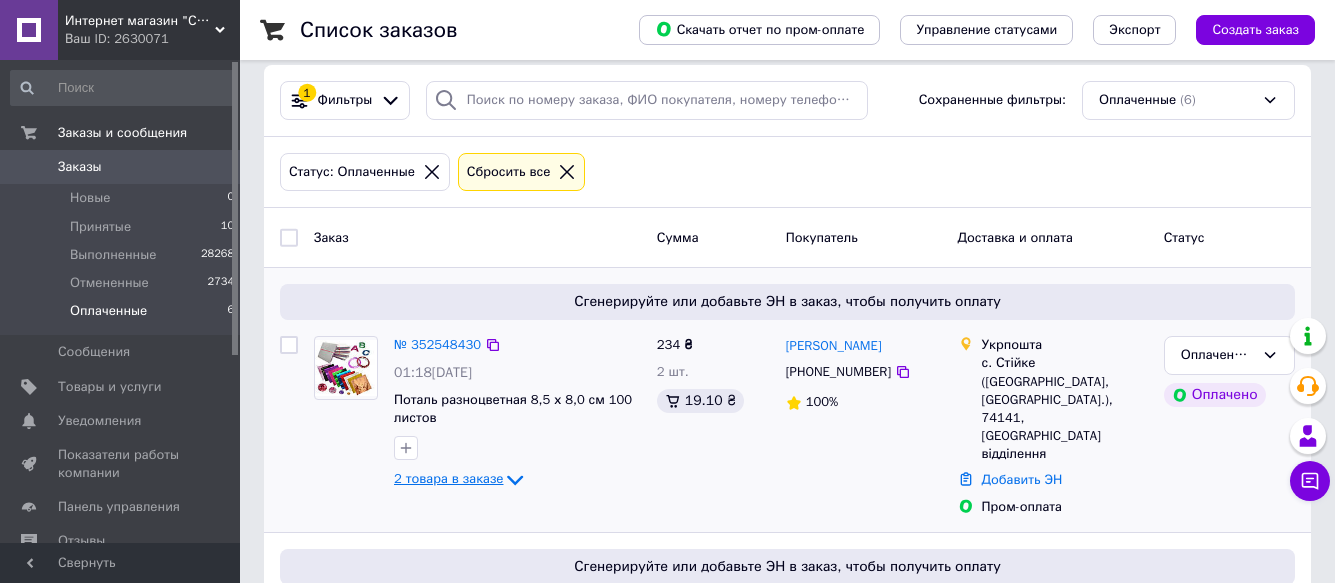 click 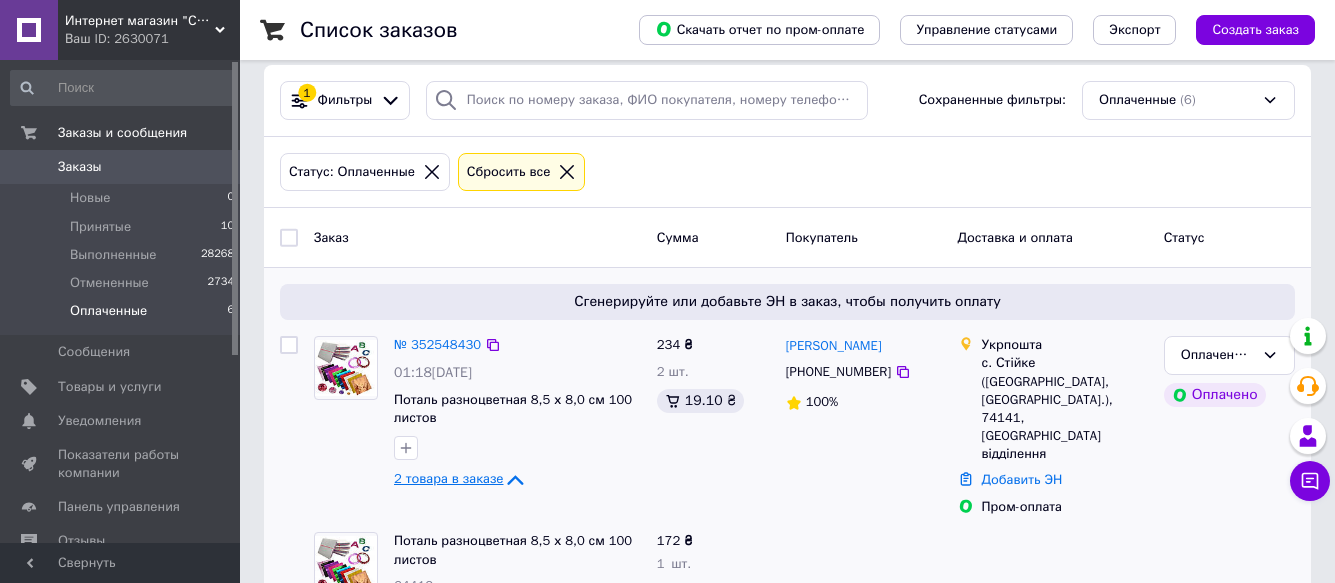 click 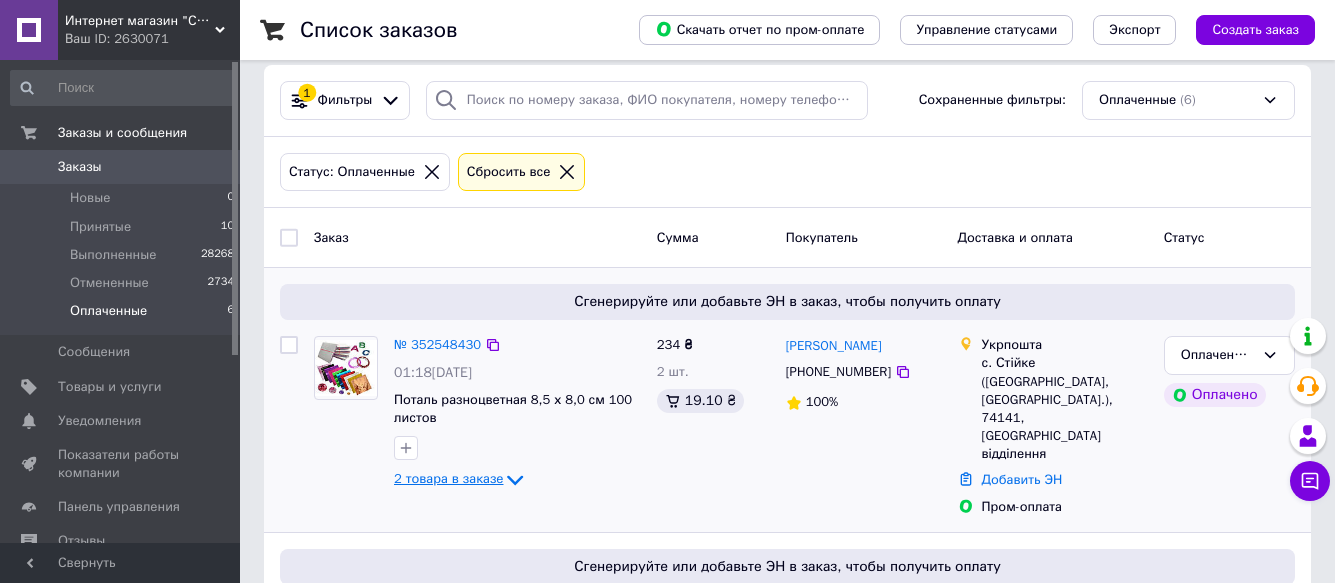 click 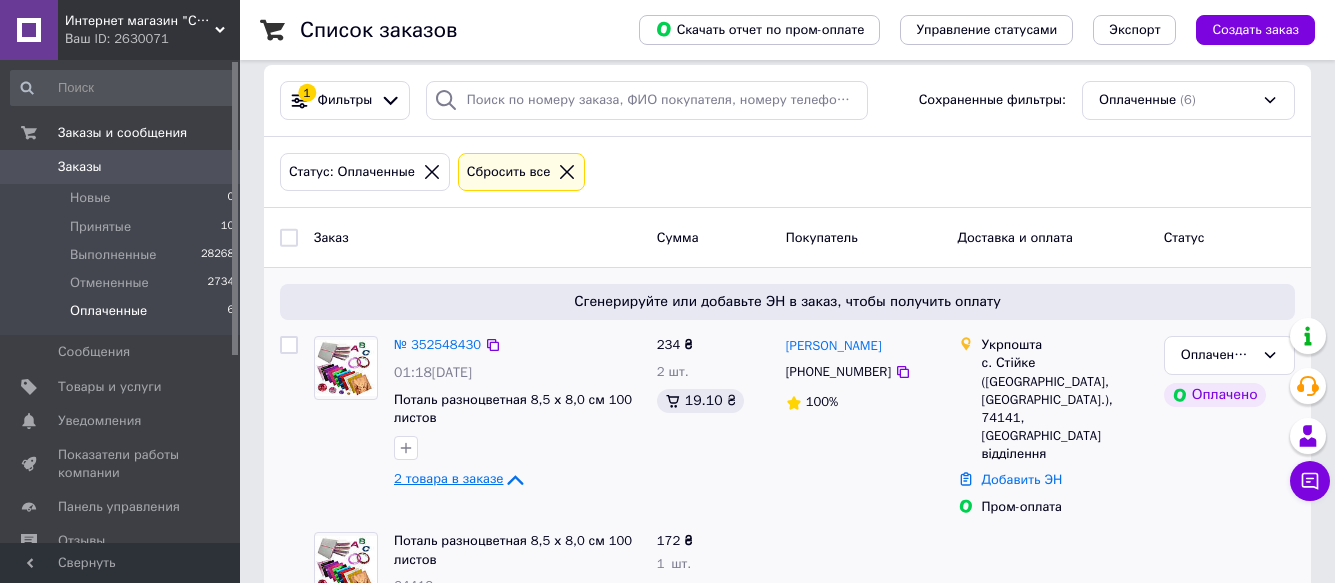 click 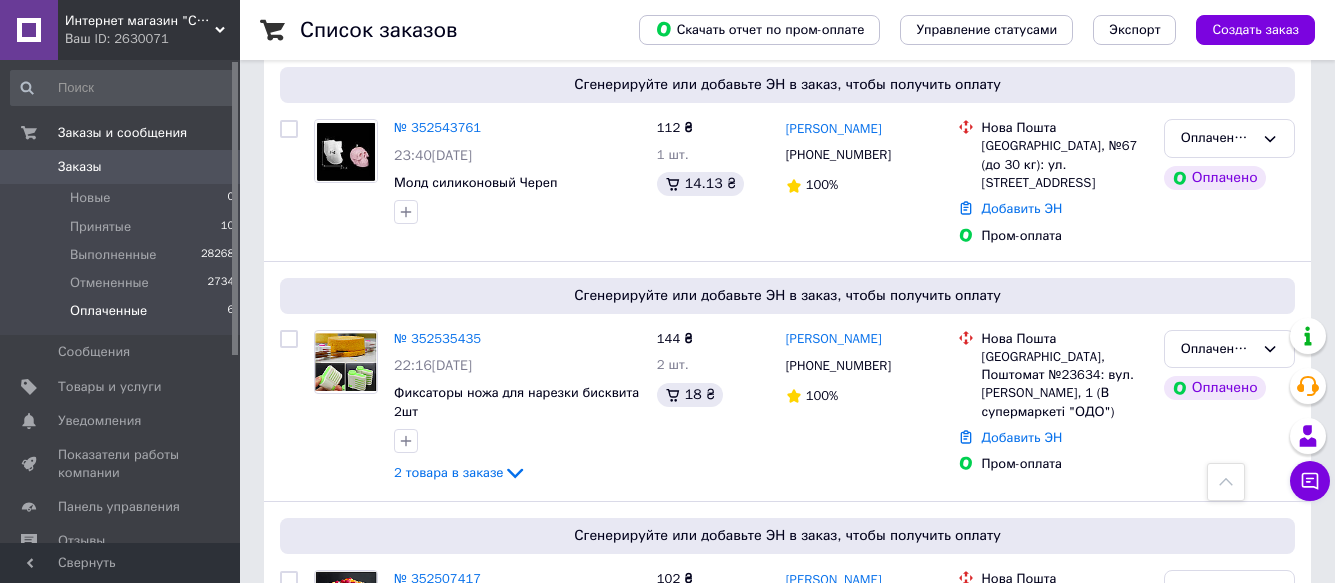 scroll, scrollTop: 607, scrollLeft: 0, axis: vertical 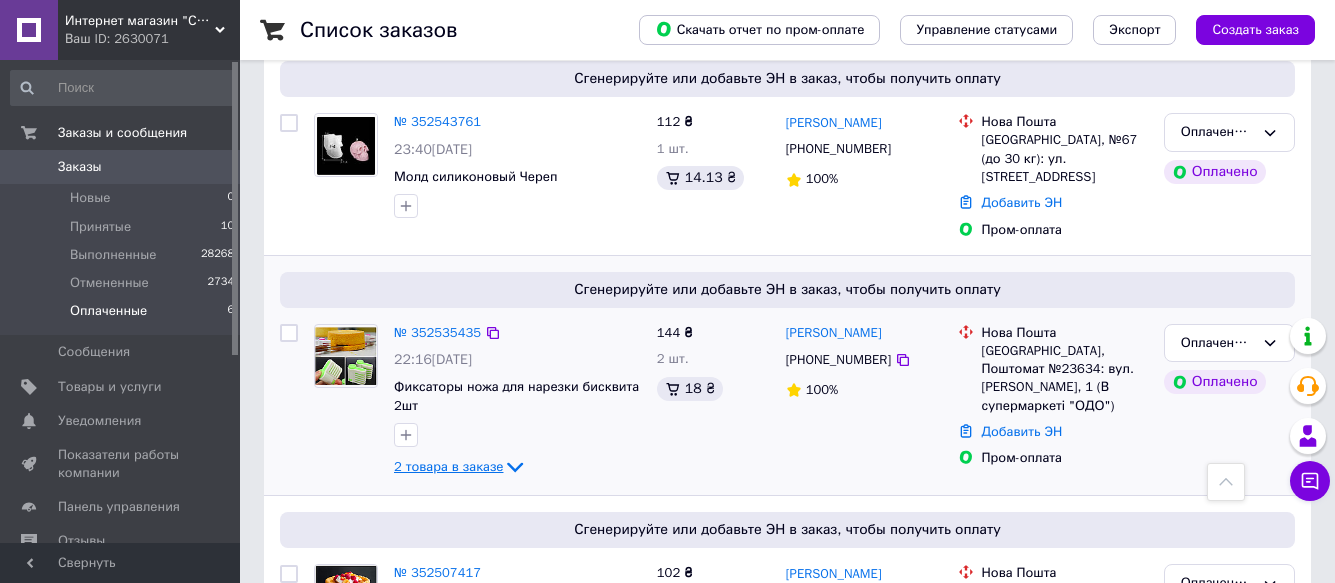 click 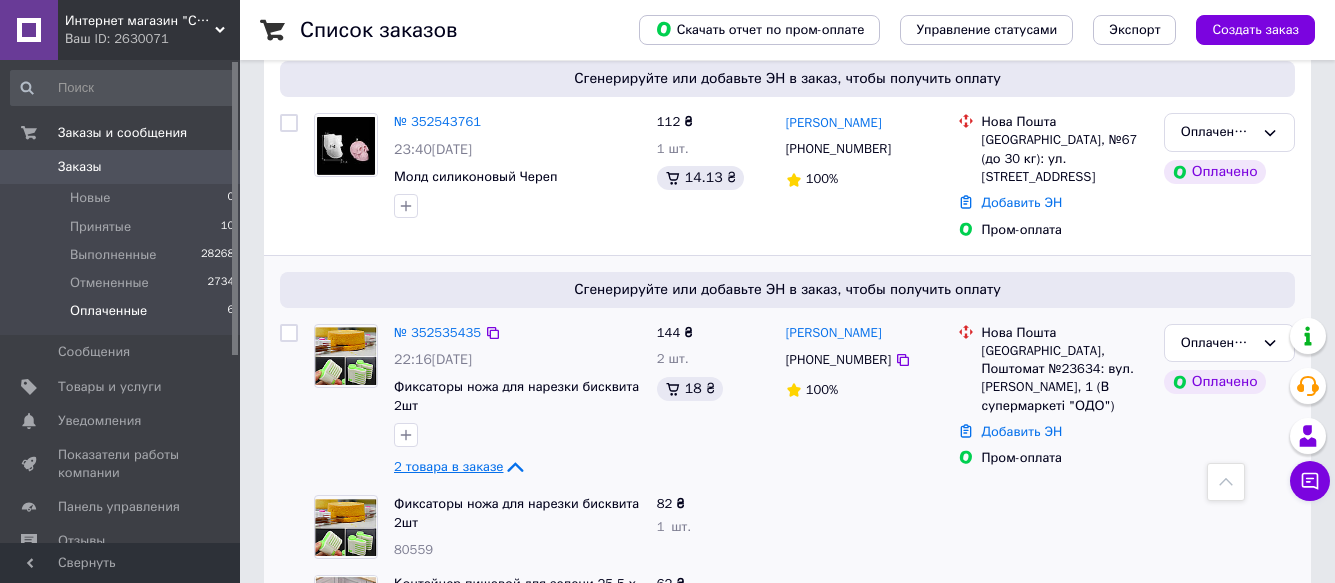 click 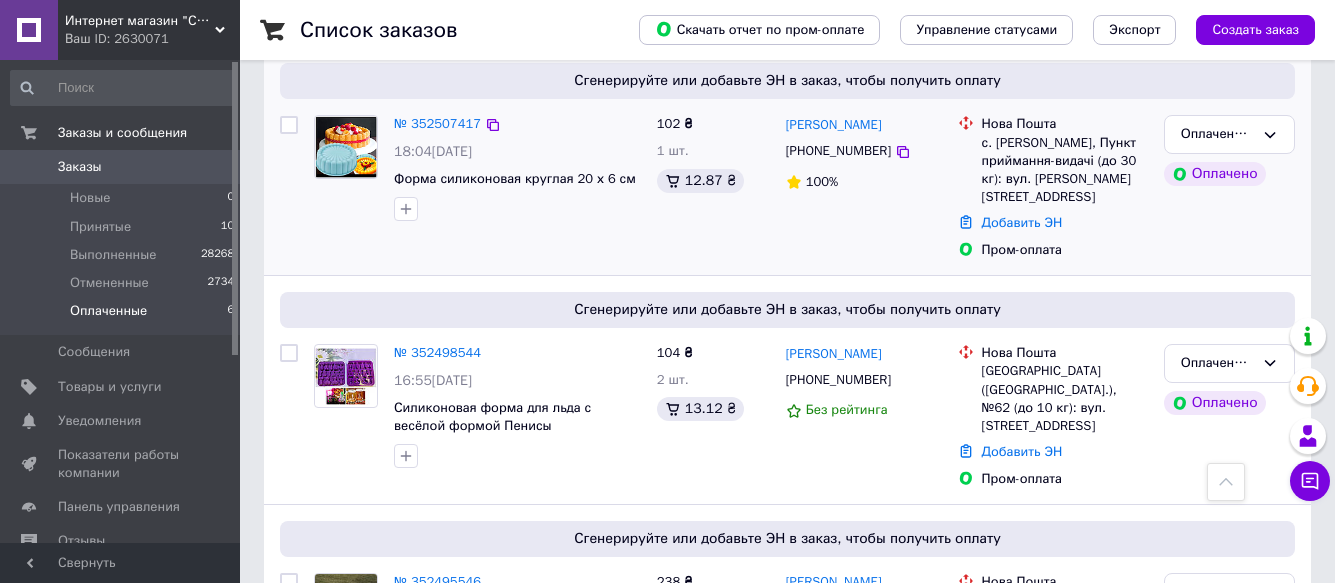 scroll, scrollTop: 1063, scrollLeft: 0, axis: vertical 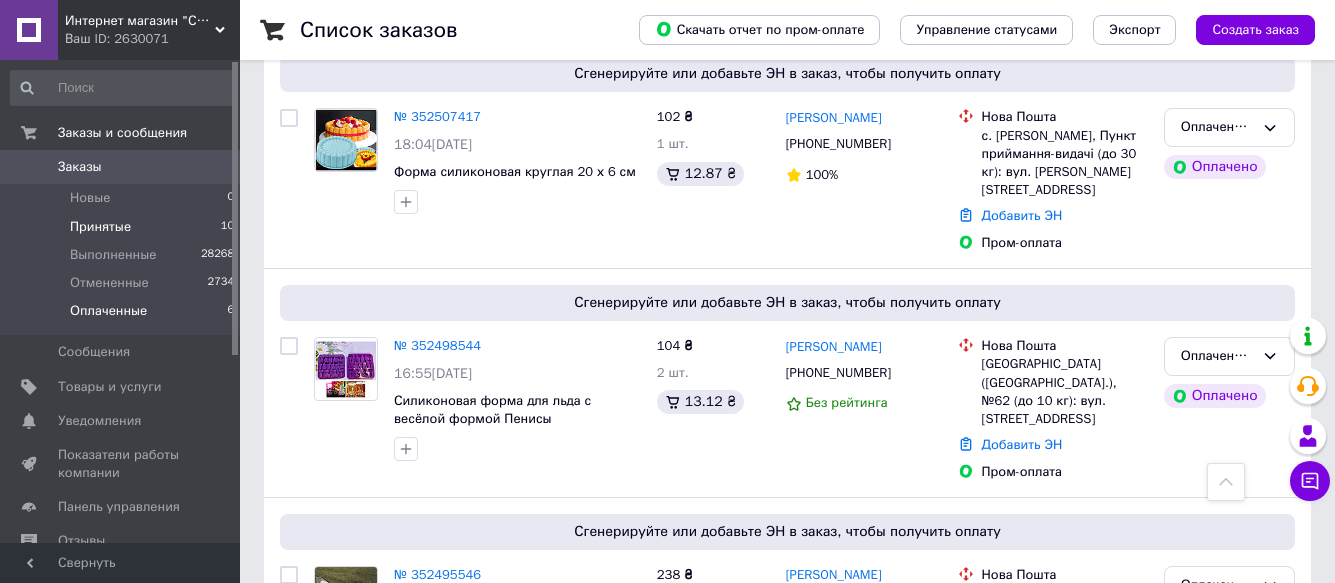 click on "Принятые" at bounding box center (100, 227) 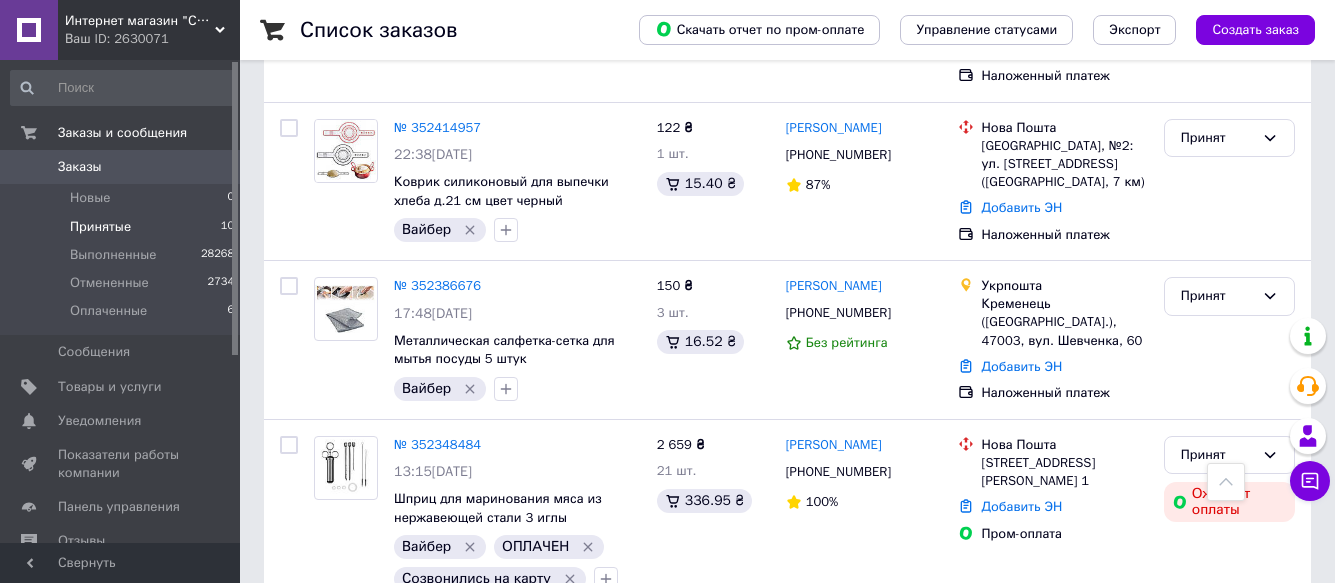 scroll, scrollTop: 1042, scrollLeft: 0, axis: vertical 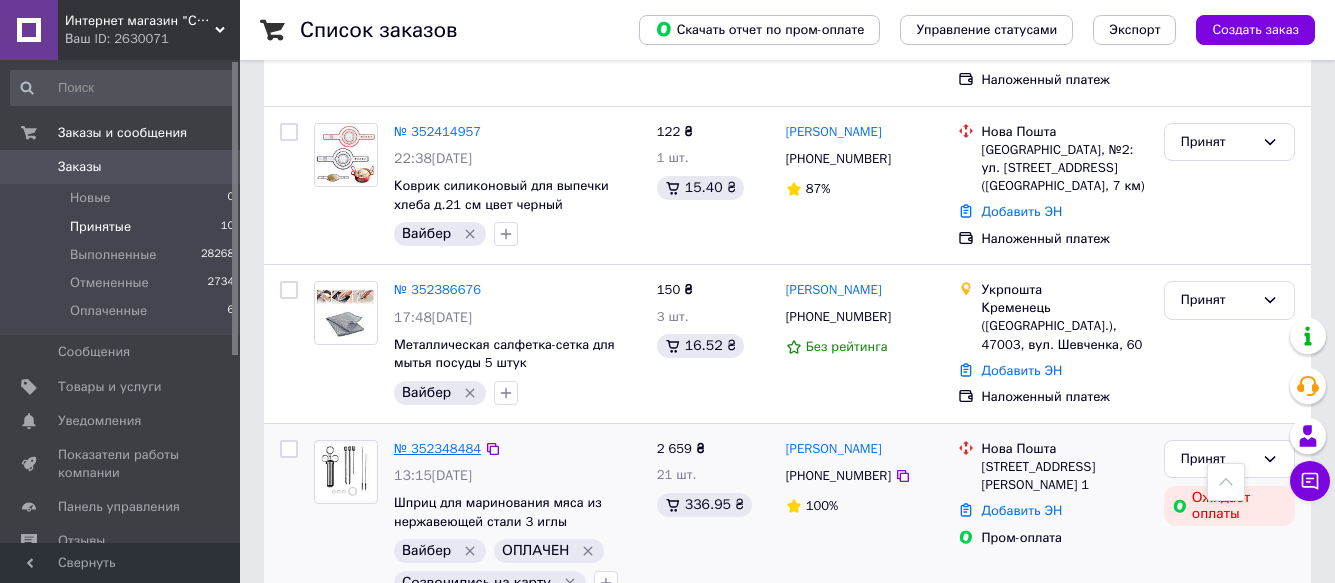 click on "№ 352348484" at bounding box center (437, 448) 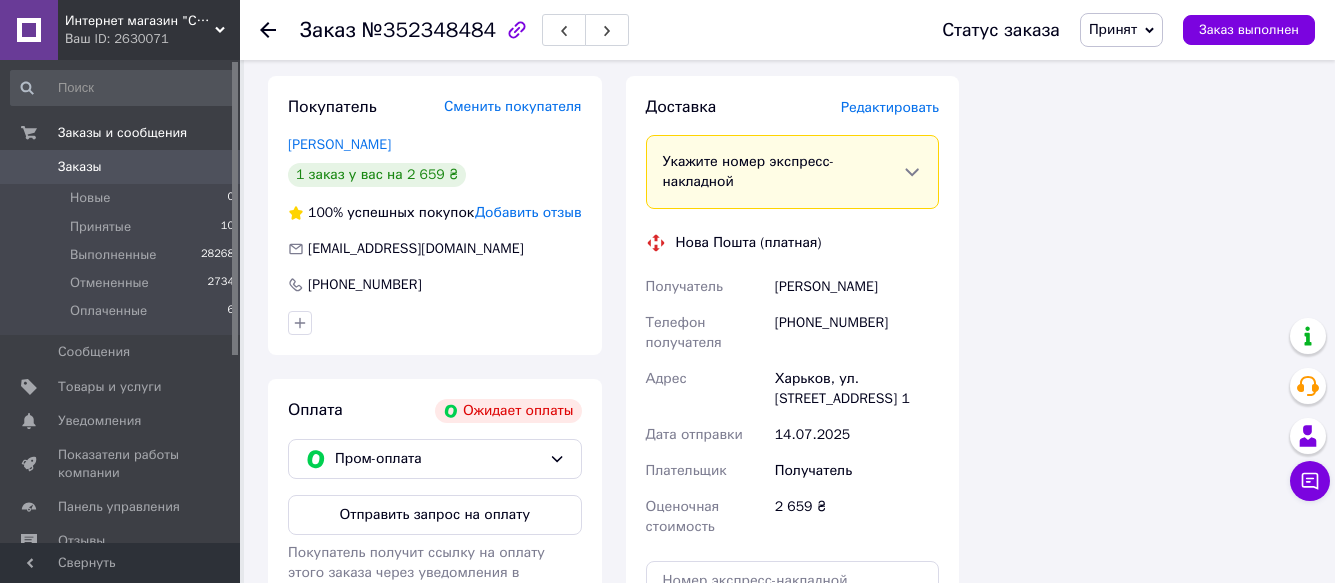 scroll, scrollTop: 3682, scrollLeft: 0, axis: vertical 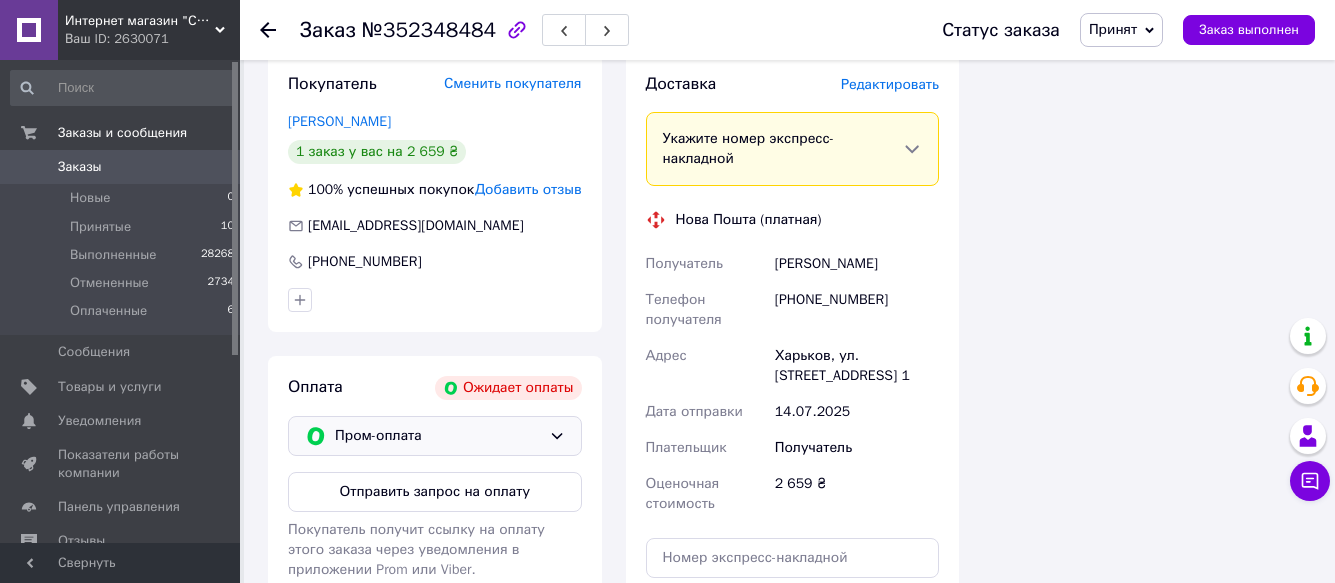 click 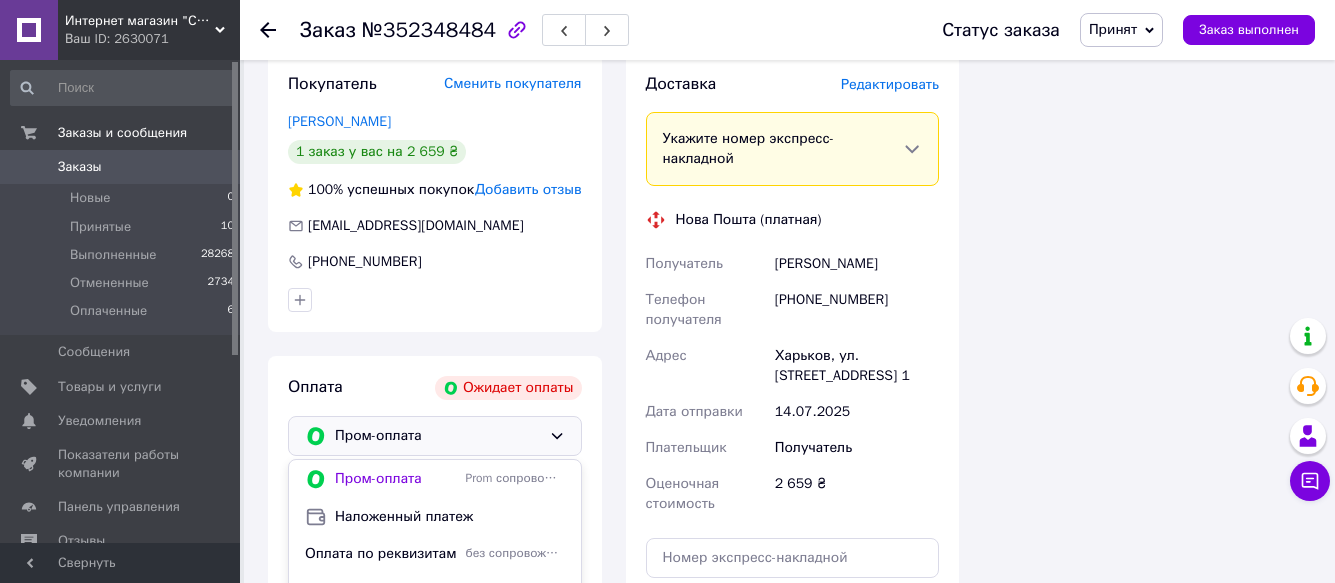 click on "Оплата на карту Приватбанка" at bounding box center (381, 626) 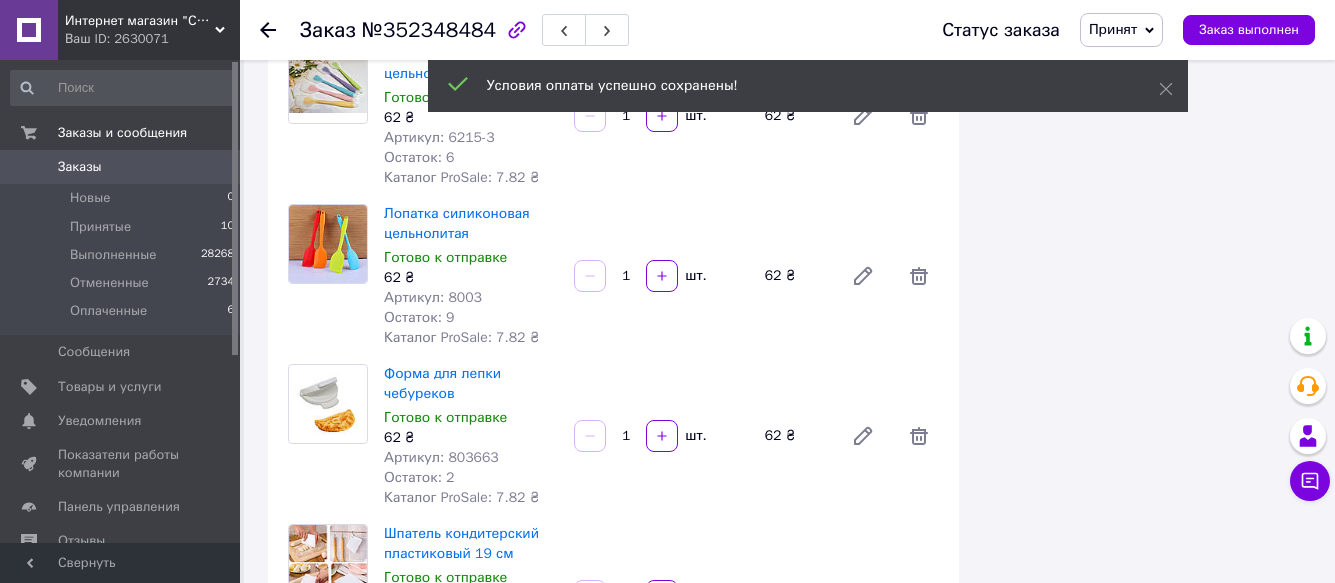 scroll, scrollTop: 2628, scrollLeft: 0, axis: vertical 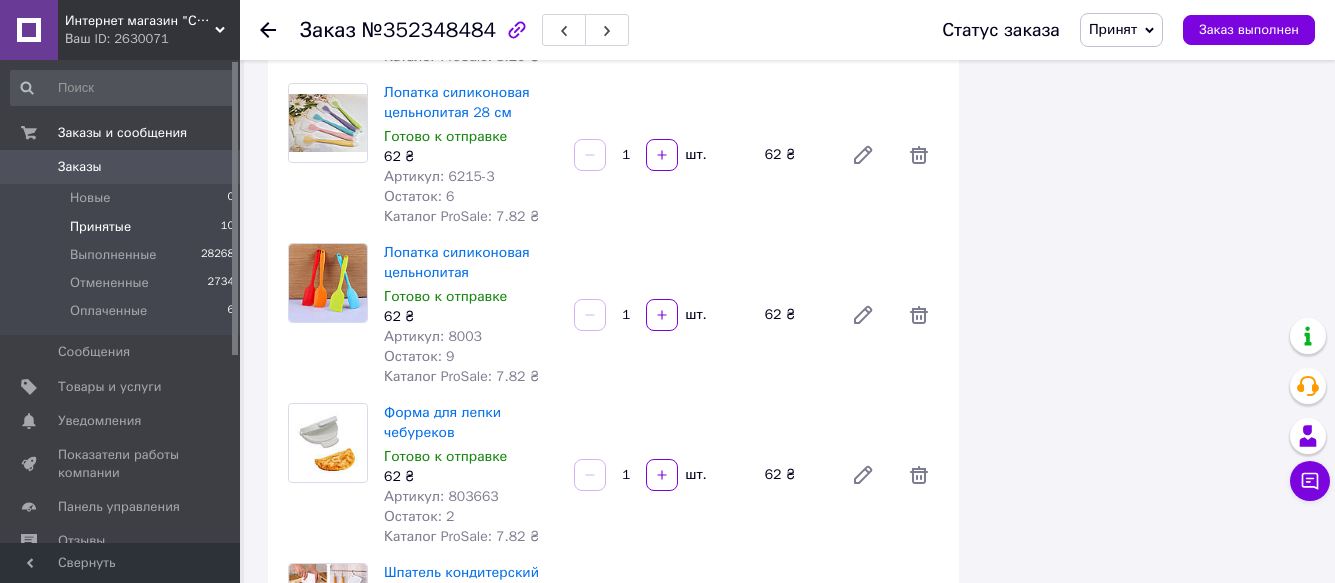 click on "Принятые" at bounding box center (100, 227) 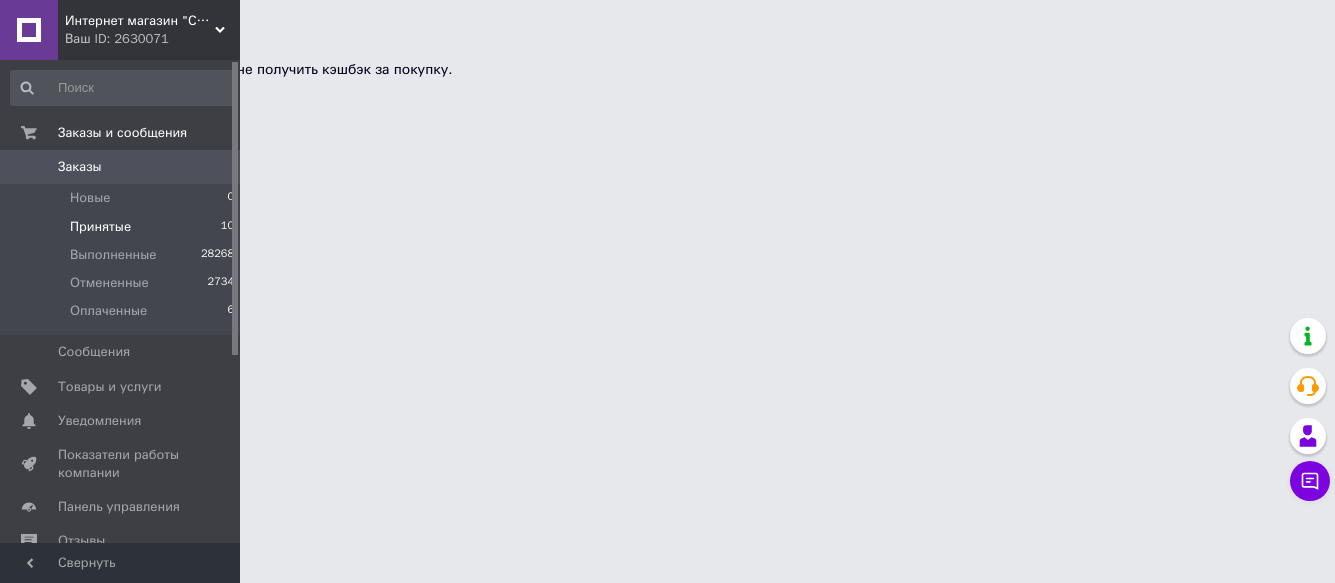 scroll, scrollTop: 0, scrollLeft: 0, axis: both 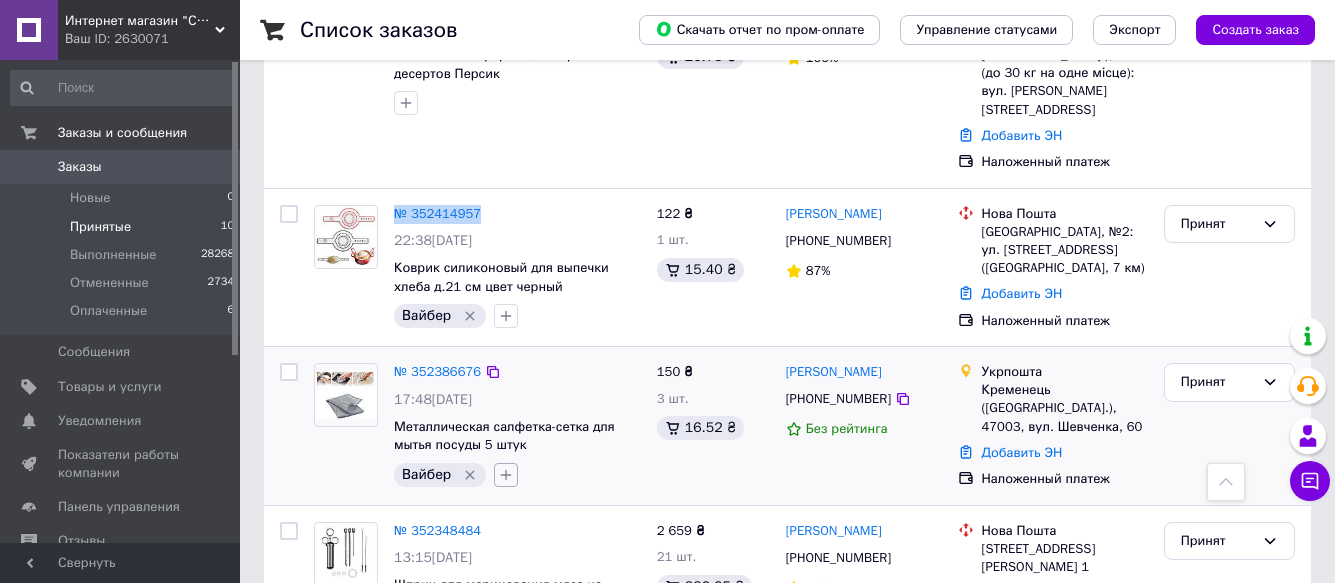 click 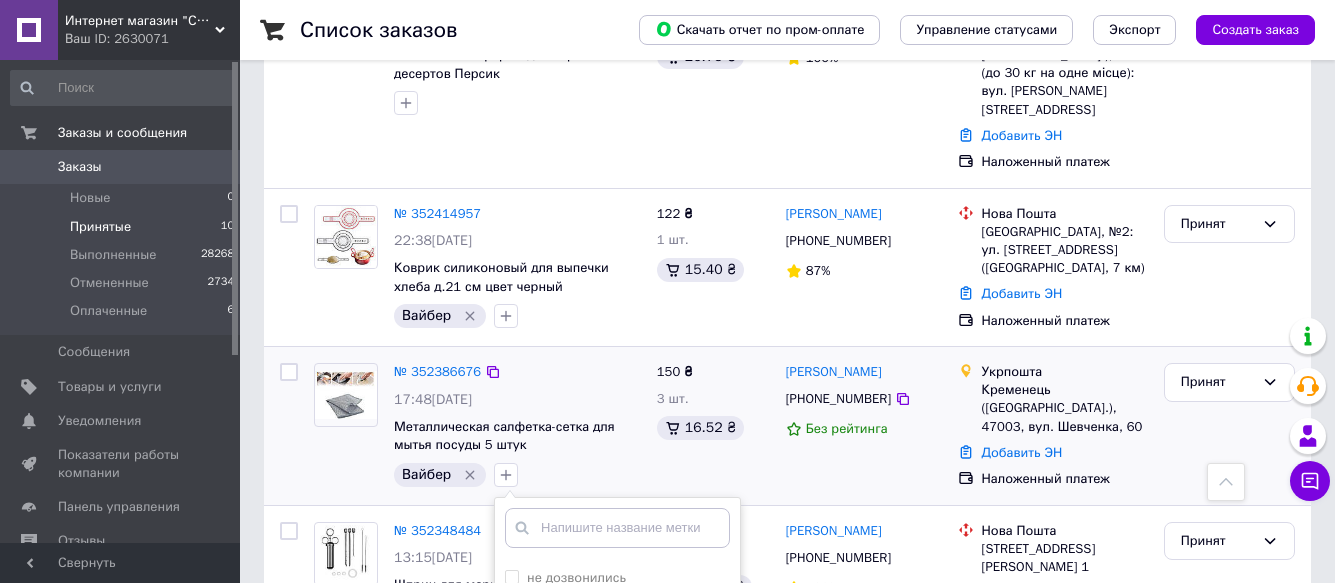scroll, scrollTop: 292, scrollLeft: 0, axis: vertical 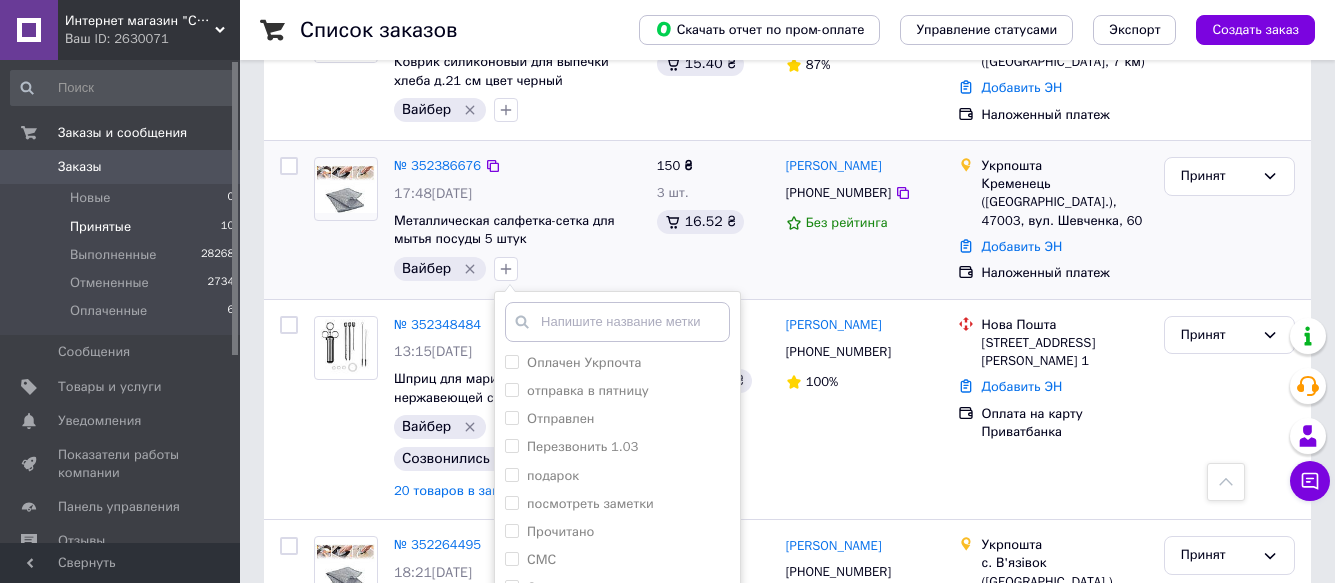 click on "Созвонились налож" at bounding box center (589, 615) 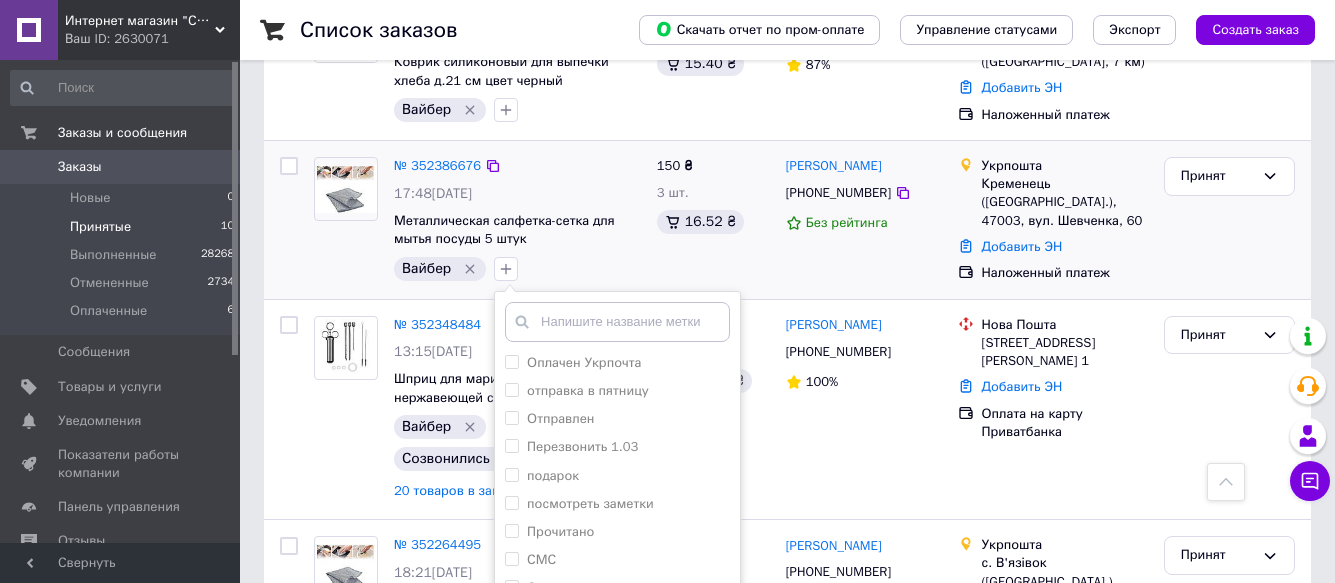 click on "Добавить метку" at bounding box center [617, 688] 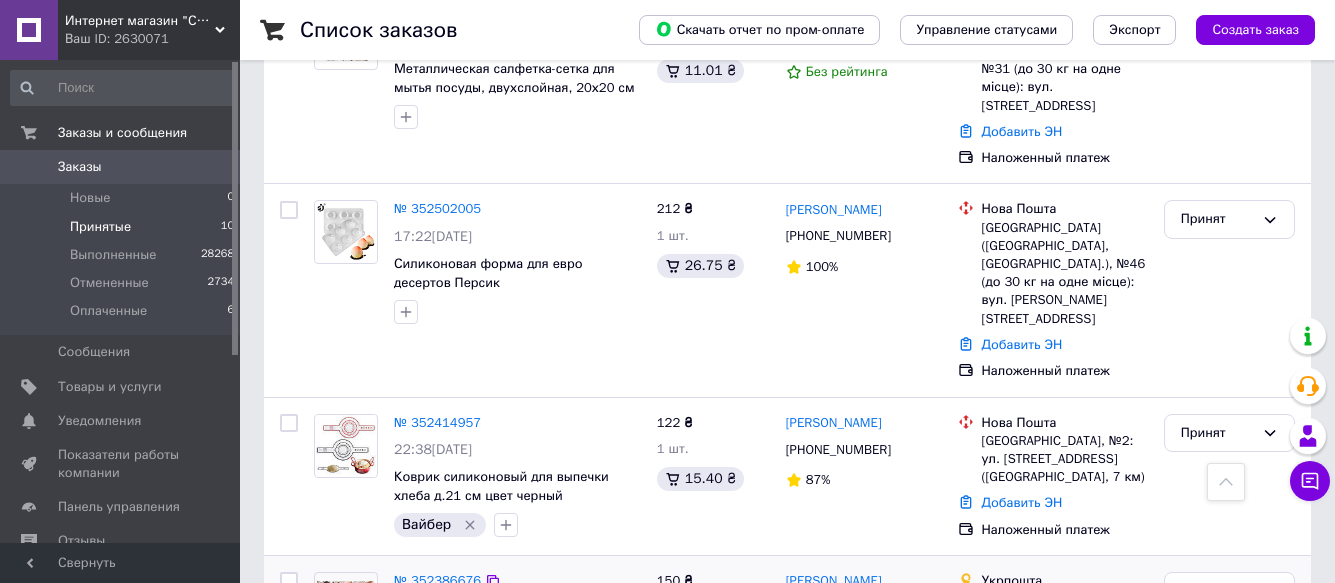 scroll, scrollTop: 736, scrollLeft: 0, axis: vertical 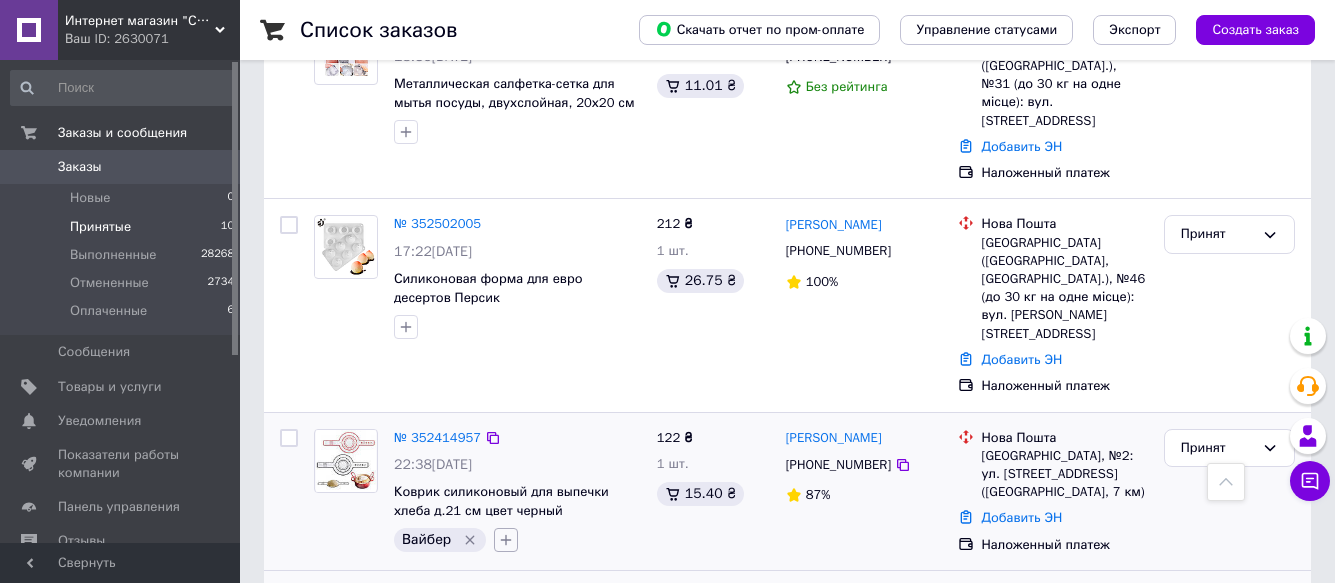 click 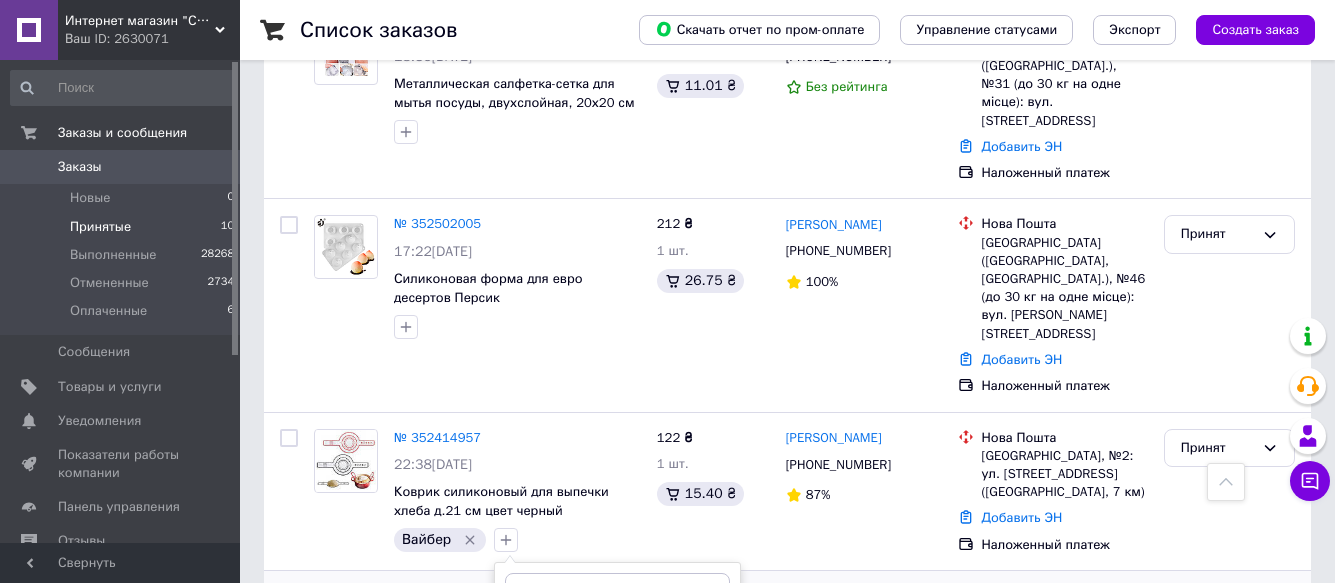 scroll, scrollTop: 630, scrollLeft: 0, axis: vertical 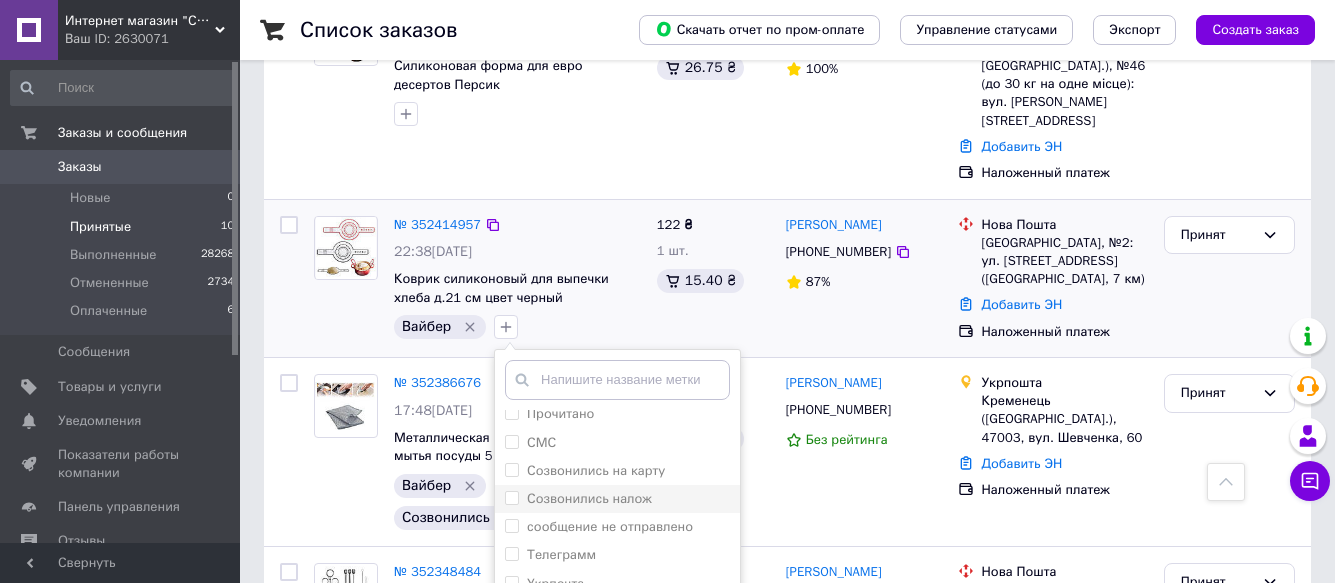 click on "Созвонились налож" at bounding box center [589, 498] 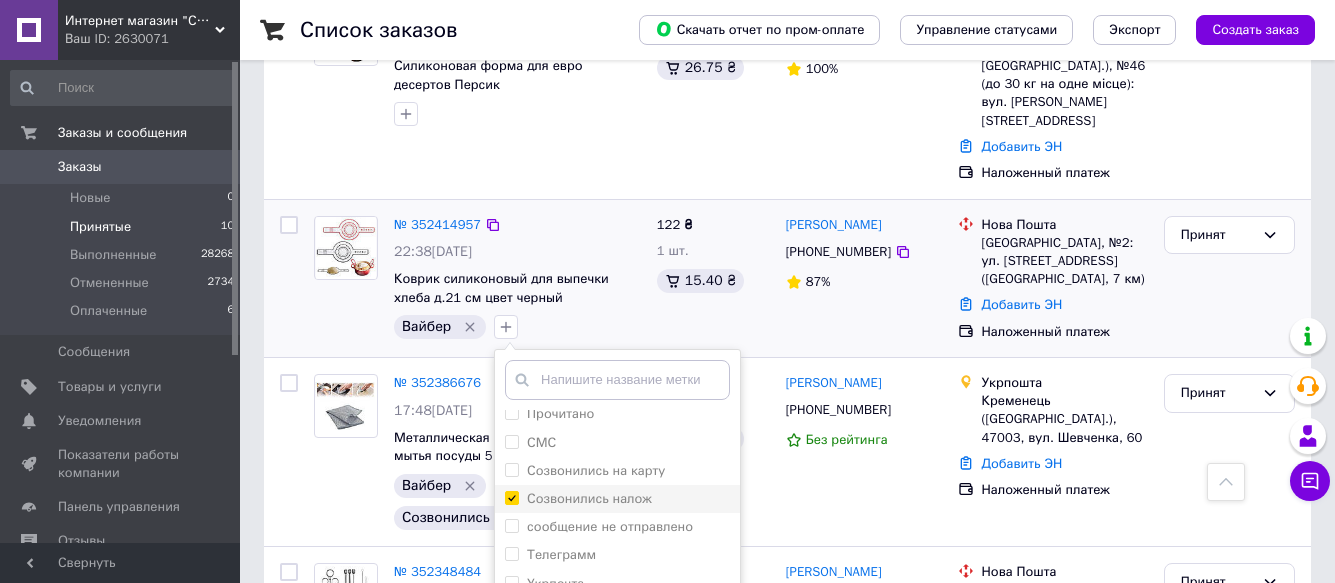 checkbox on "true" 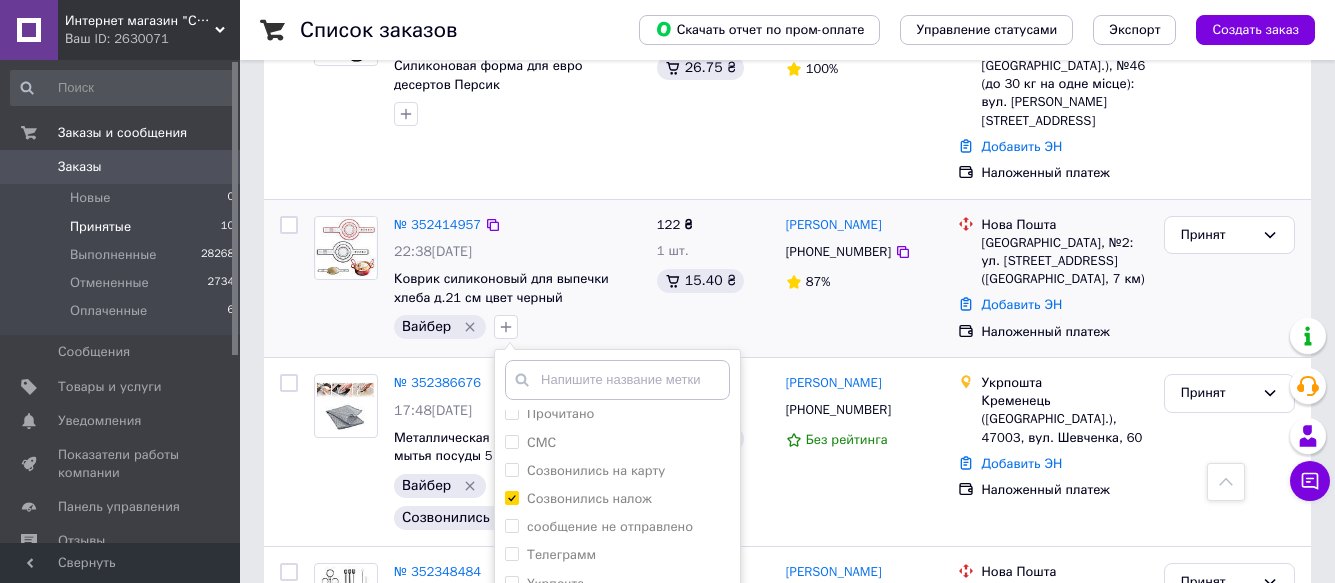click on "Добавить метку" at bounding box center [617, 746] 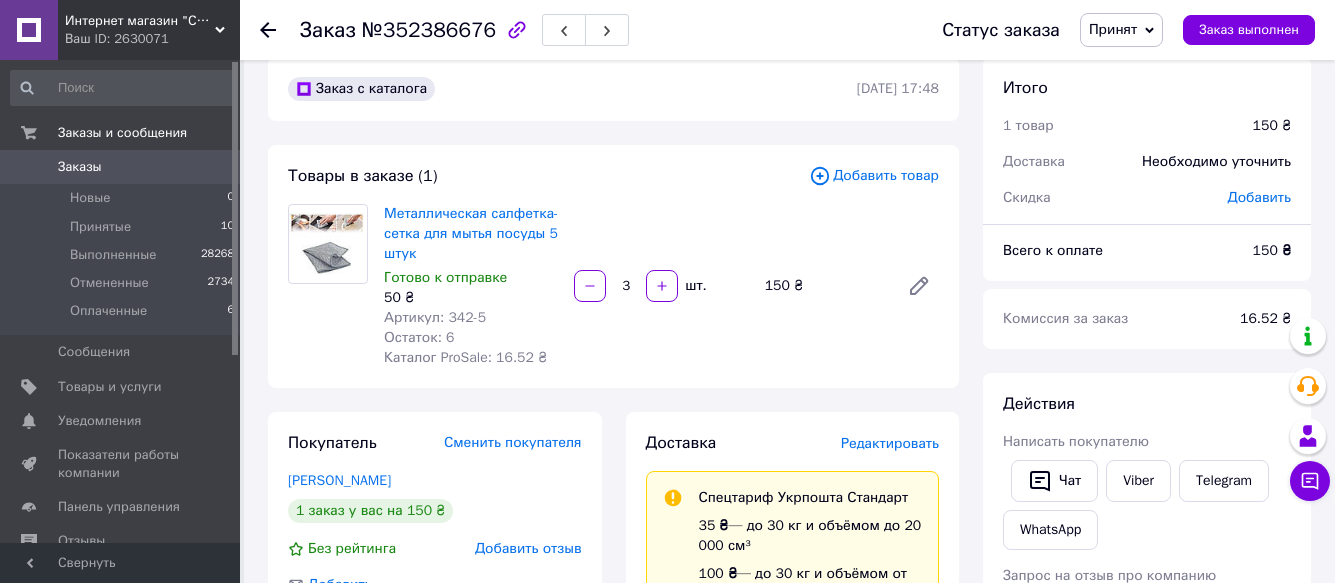 scroll, scrollTop: 135, scrollLeft: 0, axis: vertical 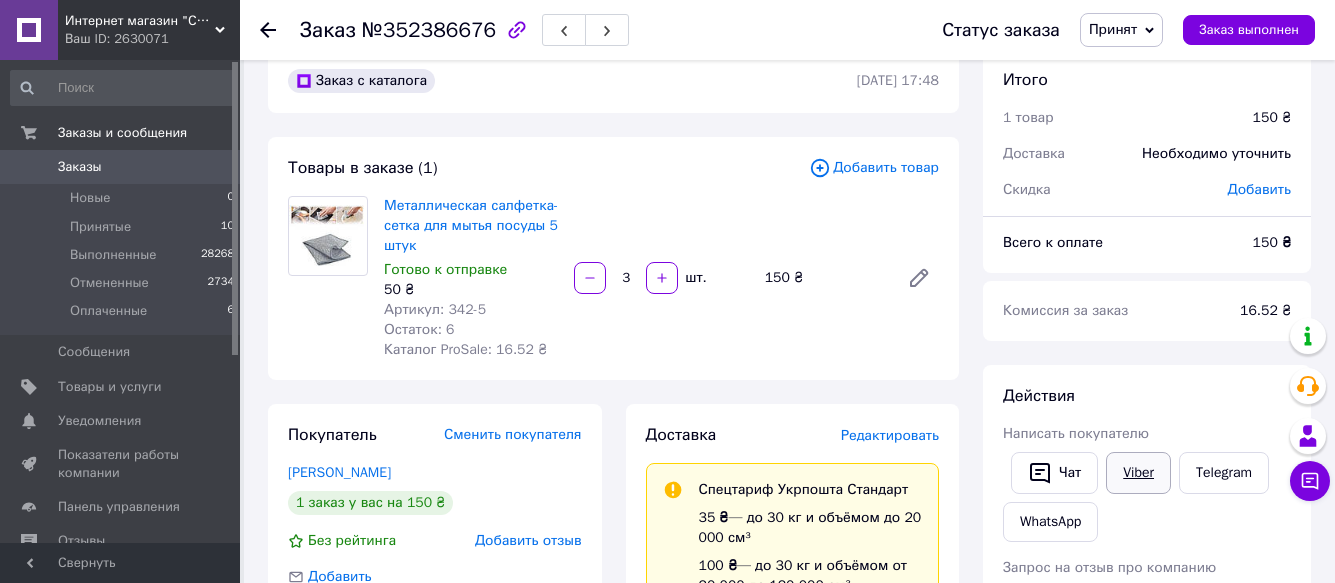 click on "Viber" at bounding box center [1138, 473] 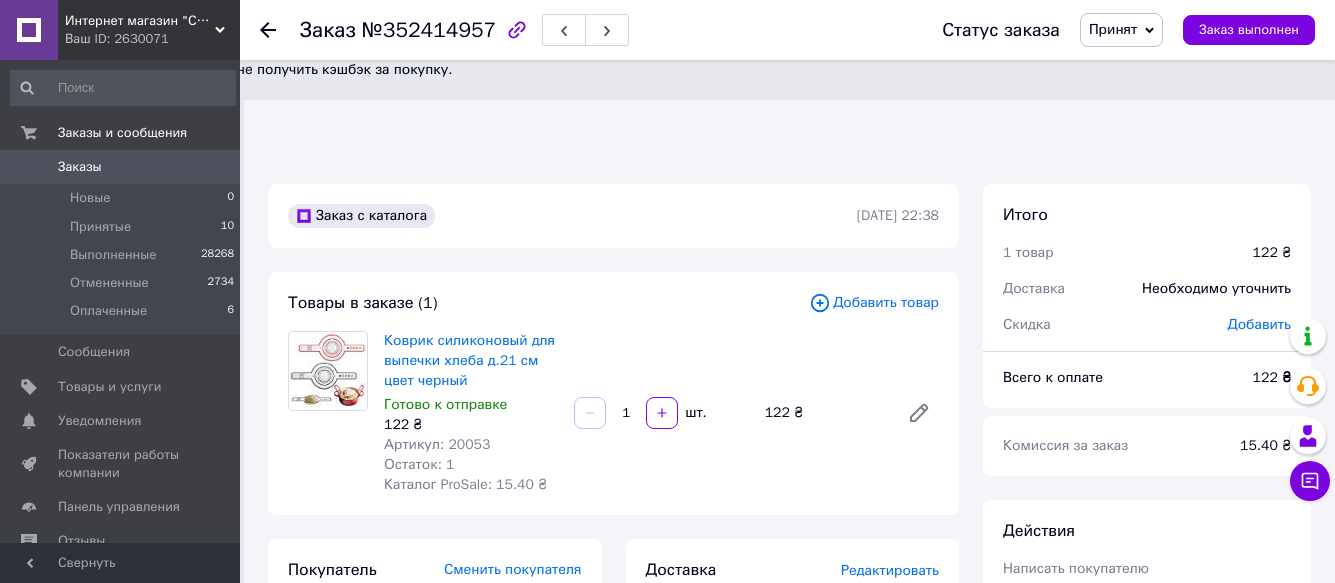 scroll, scrollTop: 0, scrollLeft: 0, axis: both 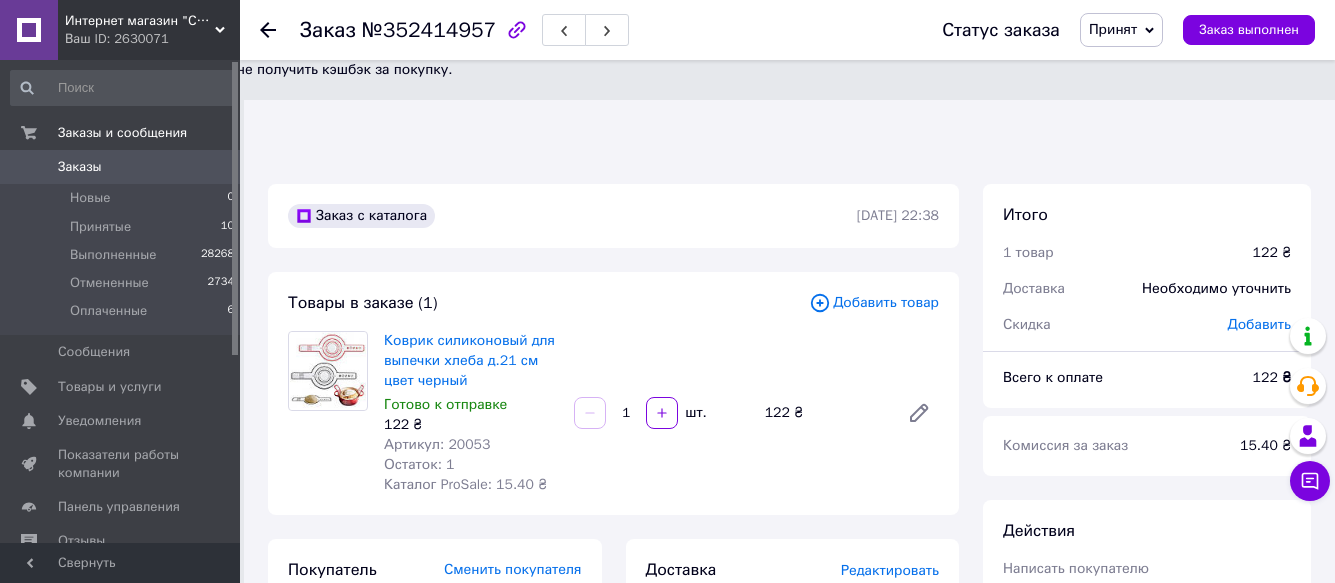 click on "Viber" at bounding box center [1138, 608] 